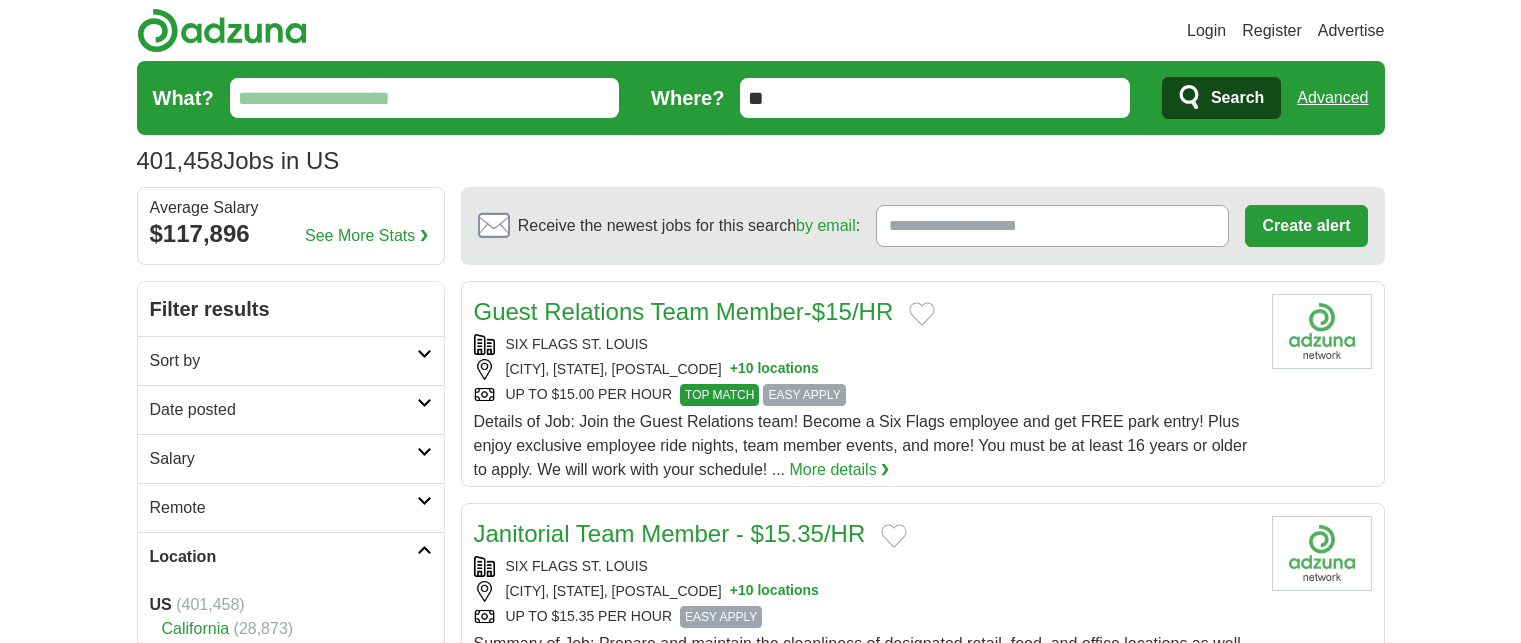 scroll, scrollTop: 0, scrollLeft: 0, axis: both 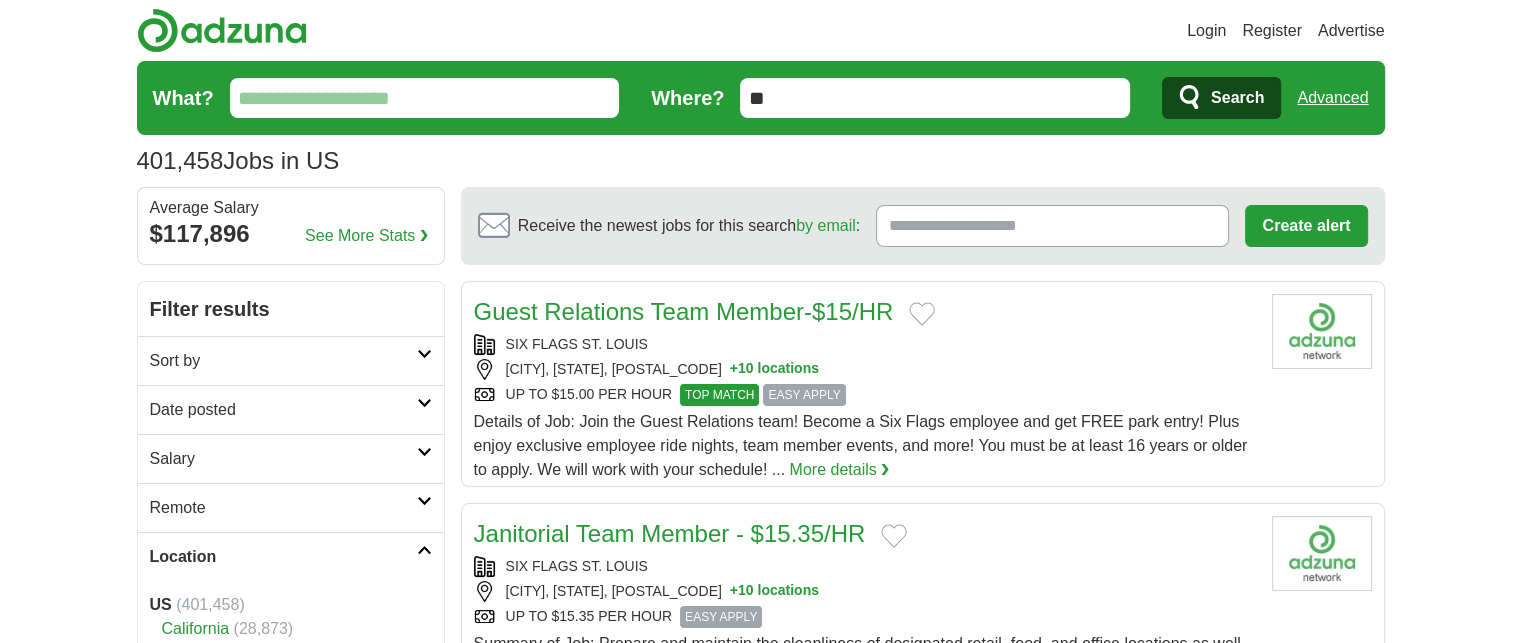 click on "Advanced" at bounding box center [1332, 98] 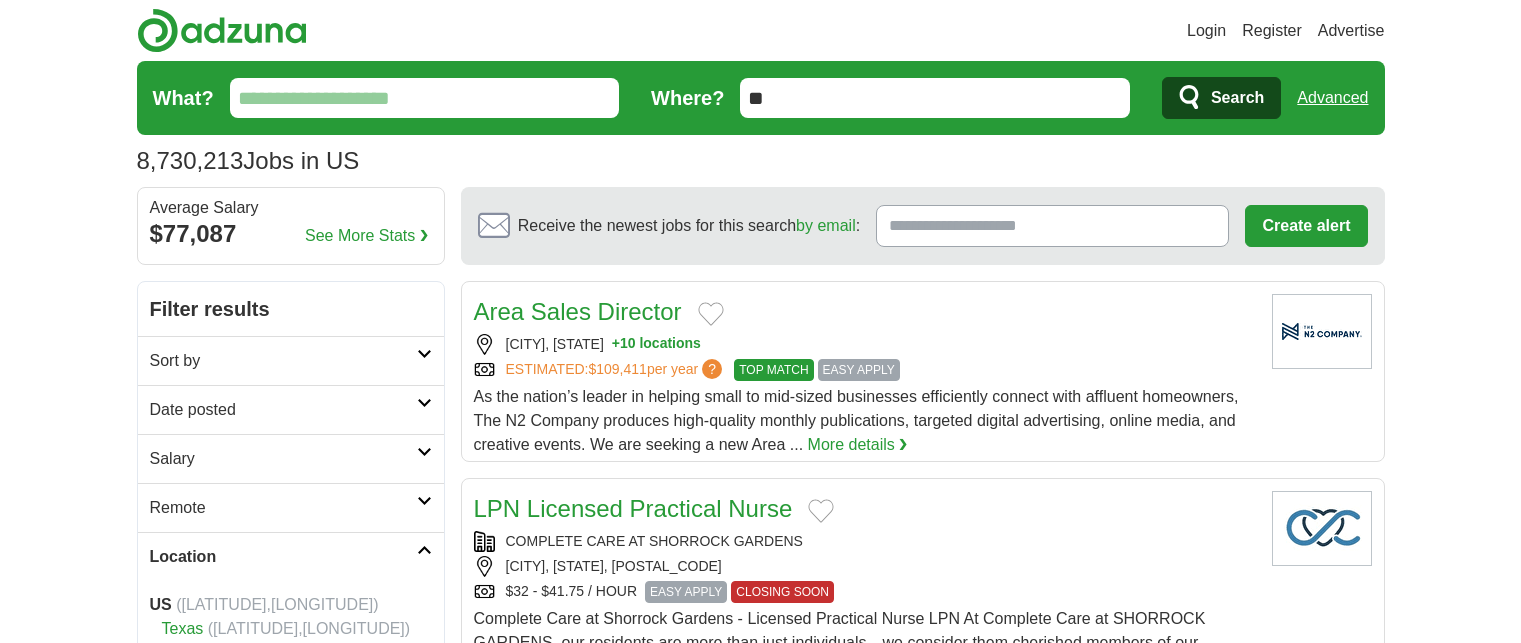 scroll, scrollTop: 0, scrollLeft: 0, axis: both 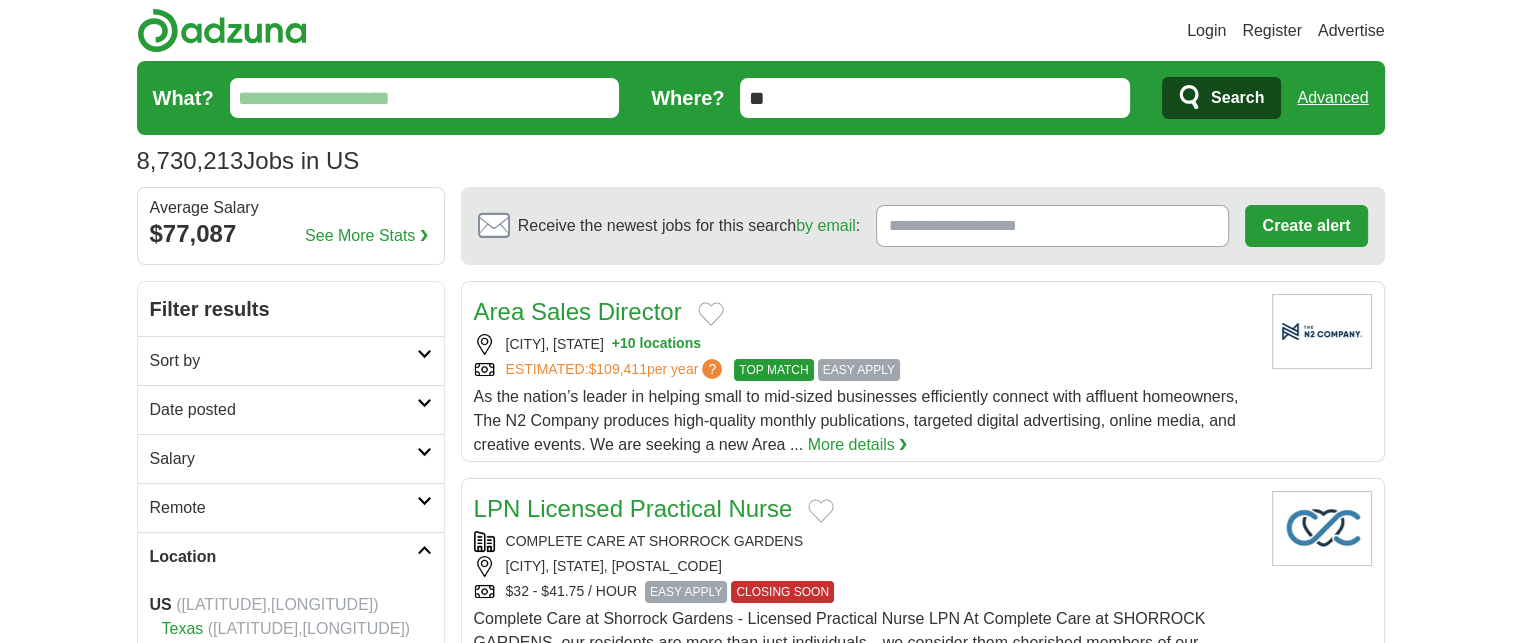 click on "Sort by" at bounding box center (291, 360) 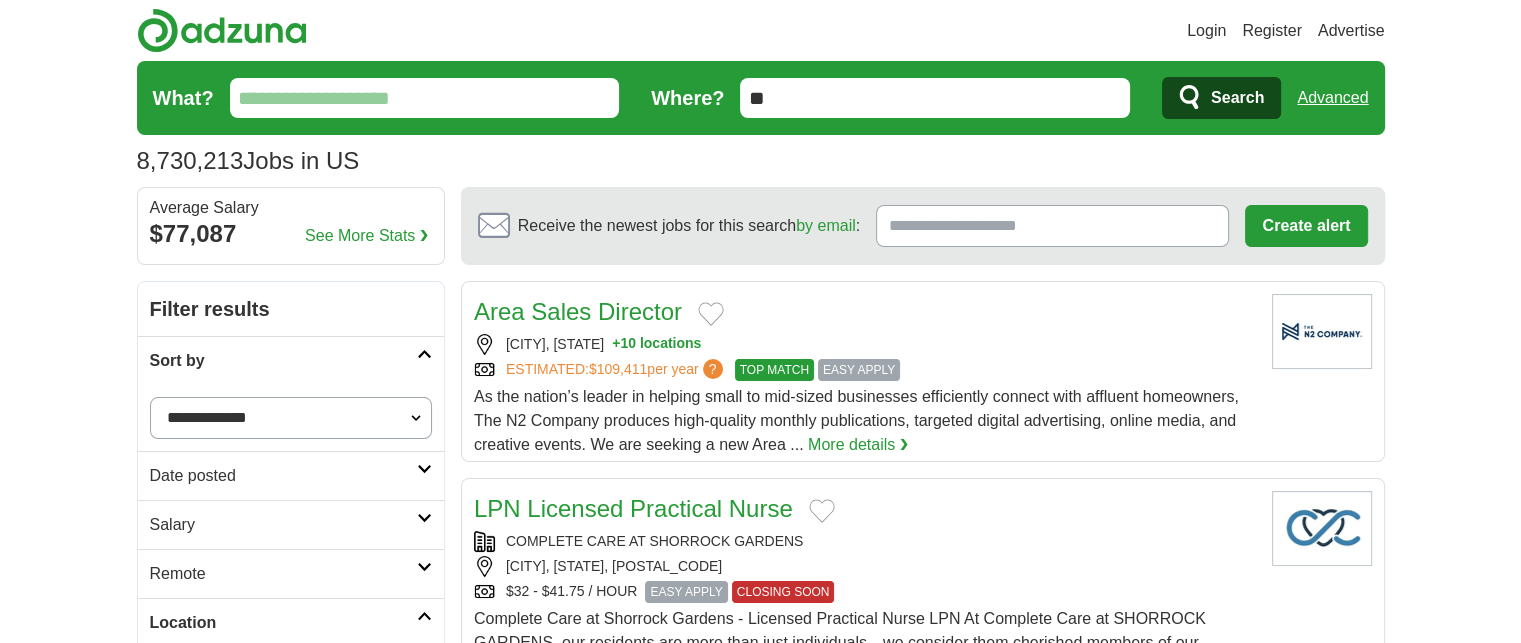 click on "Sort by" at bounding box center [291, 360] 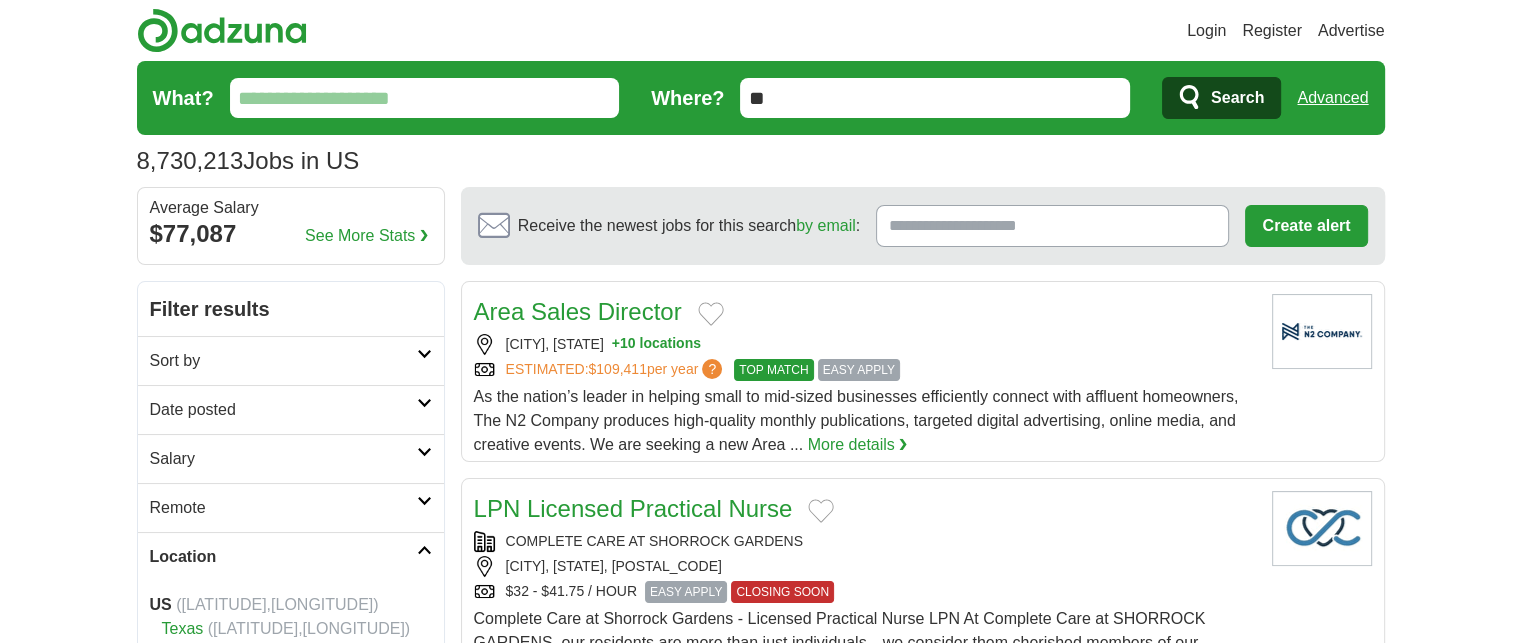 click on "Date posted" at bounding box center (291, 409) 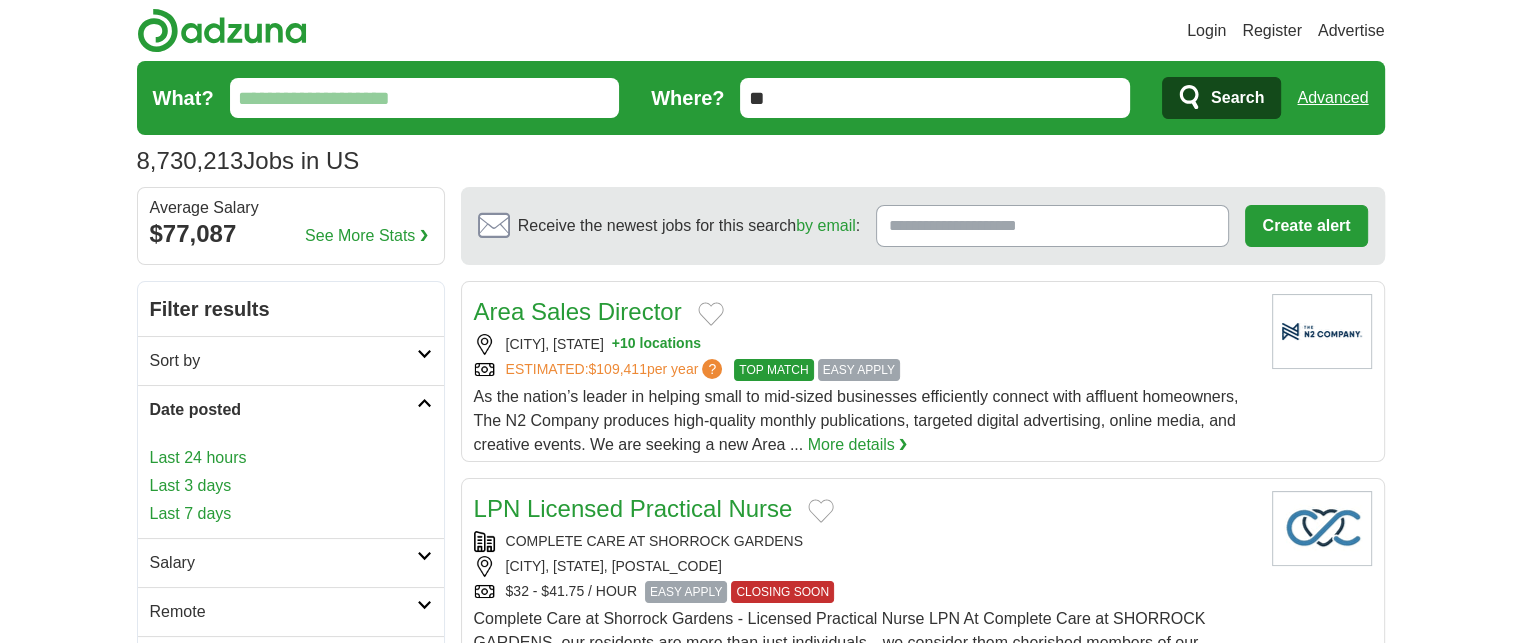 click on "Last 24 hours" at bounding box center (291, 458) 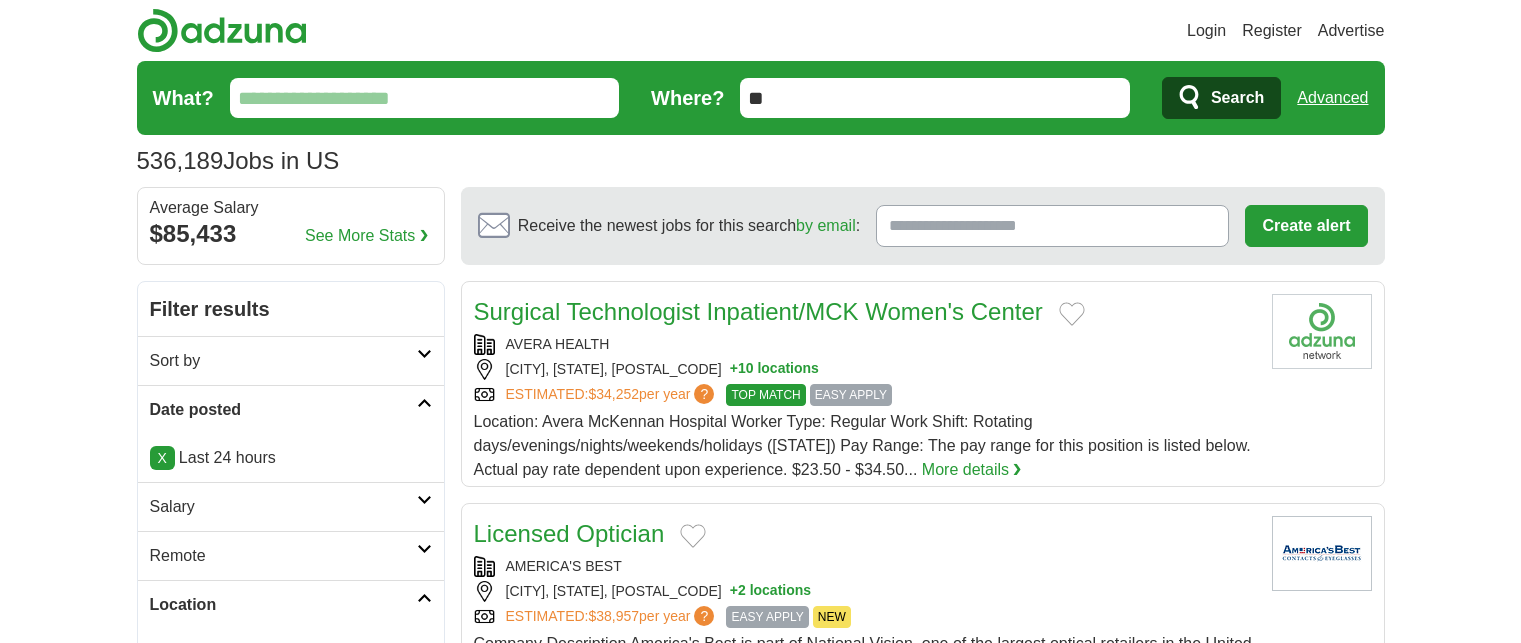 scroll, scrollTop: 0, scrollLeft: 0, axis: both 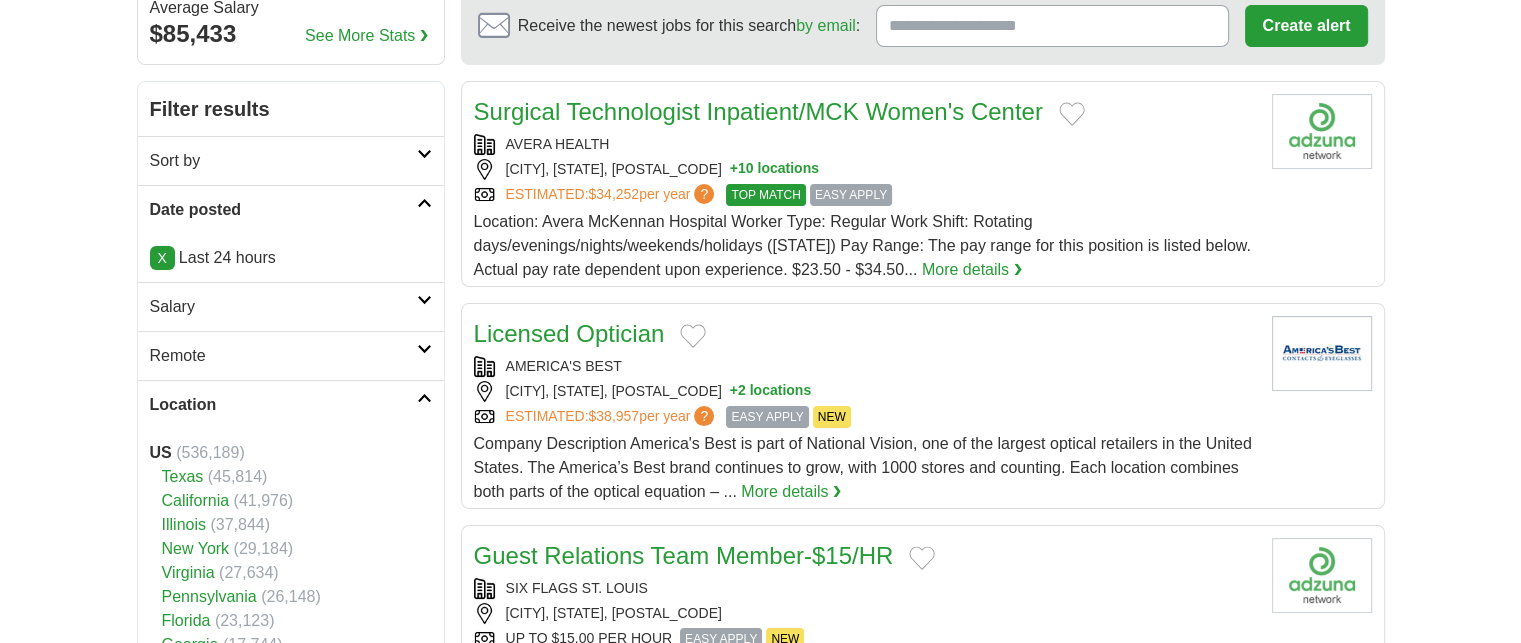 click on "Salary" at bounding box center (283, 307) 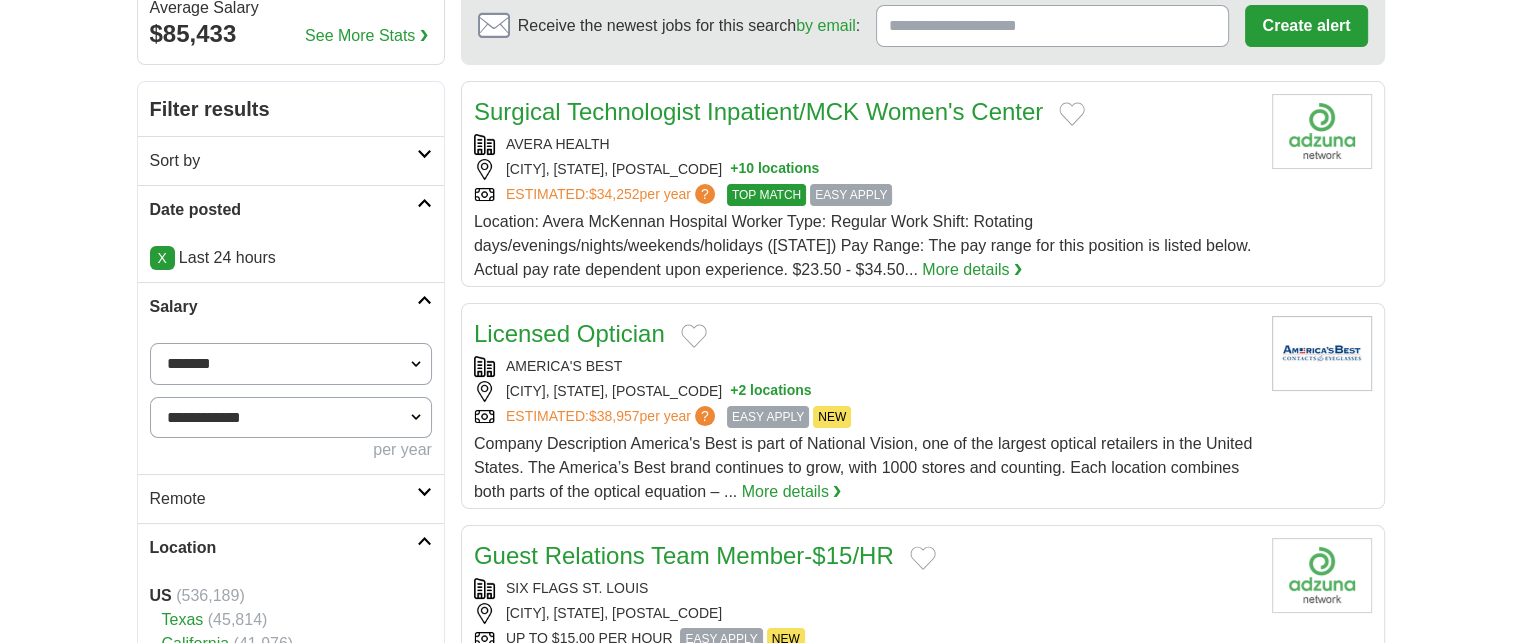 click on "**********" at bounding box center [291, 364] 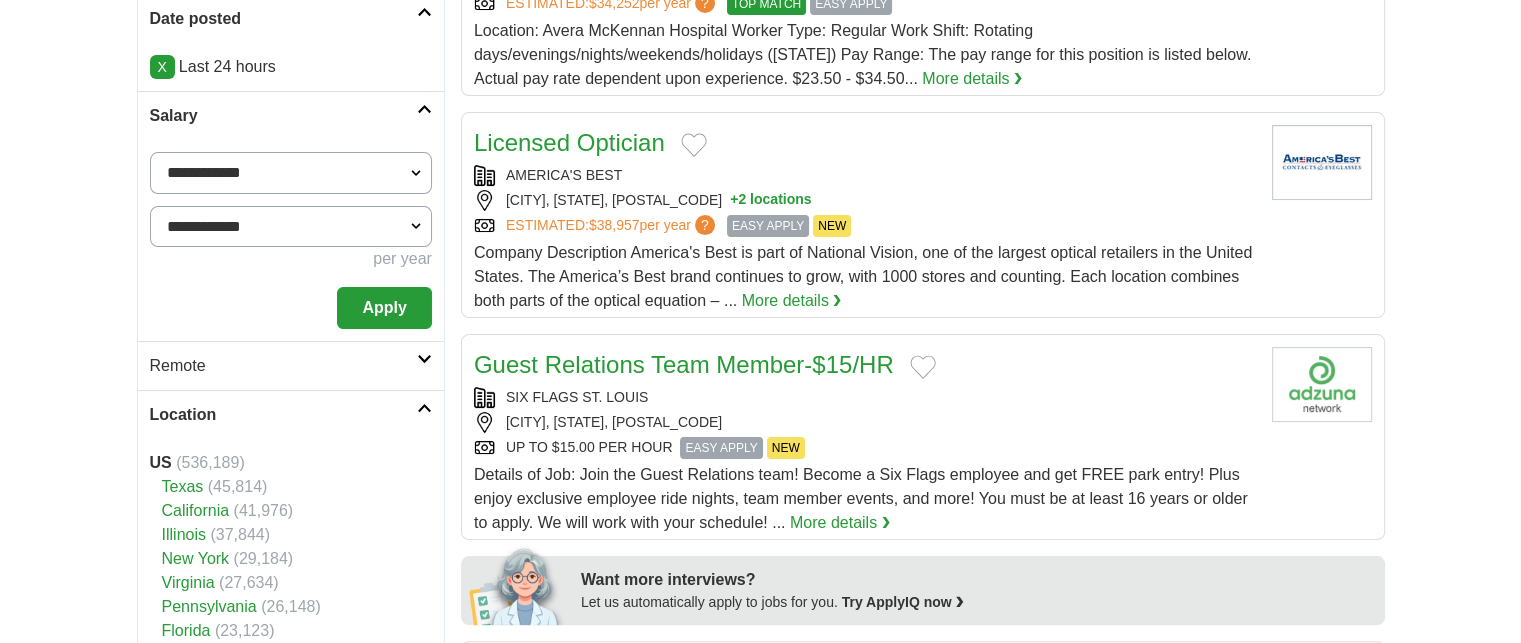 scroll, scrollTop: 400, scrollLeft: 0, axis: vertical 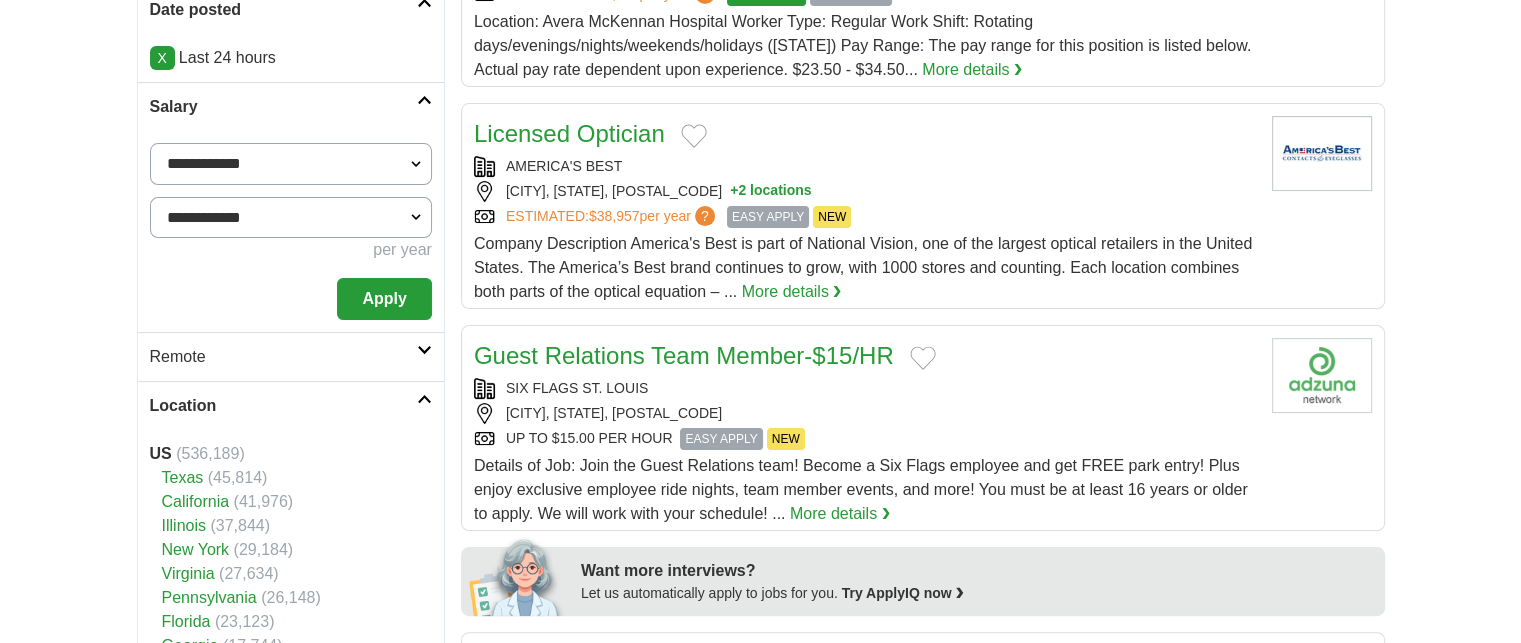 click on "Apply" at bounding box center (384, 299) 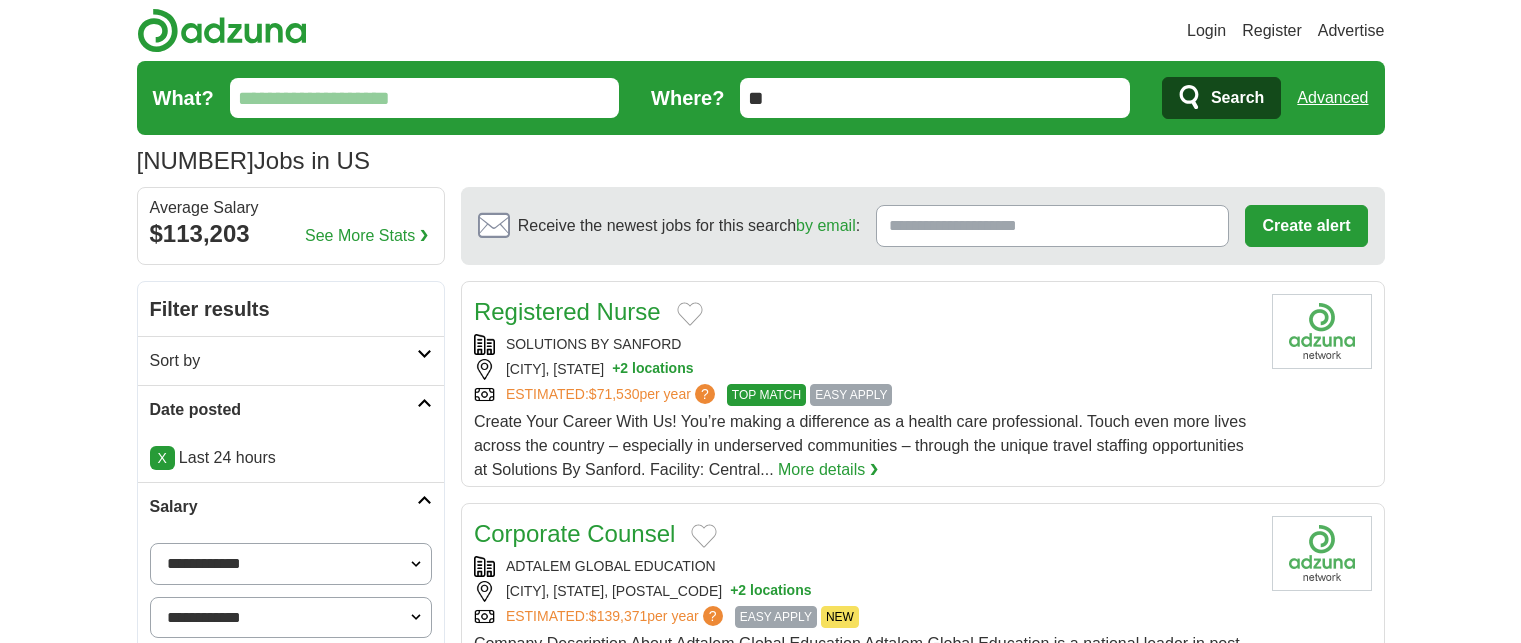 scroll, scrollTop: 26, scrollLeft: 0, axis: vertical 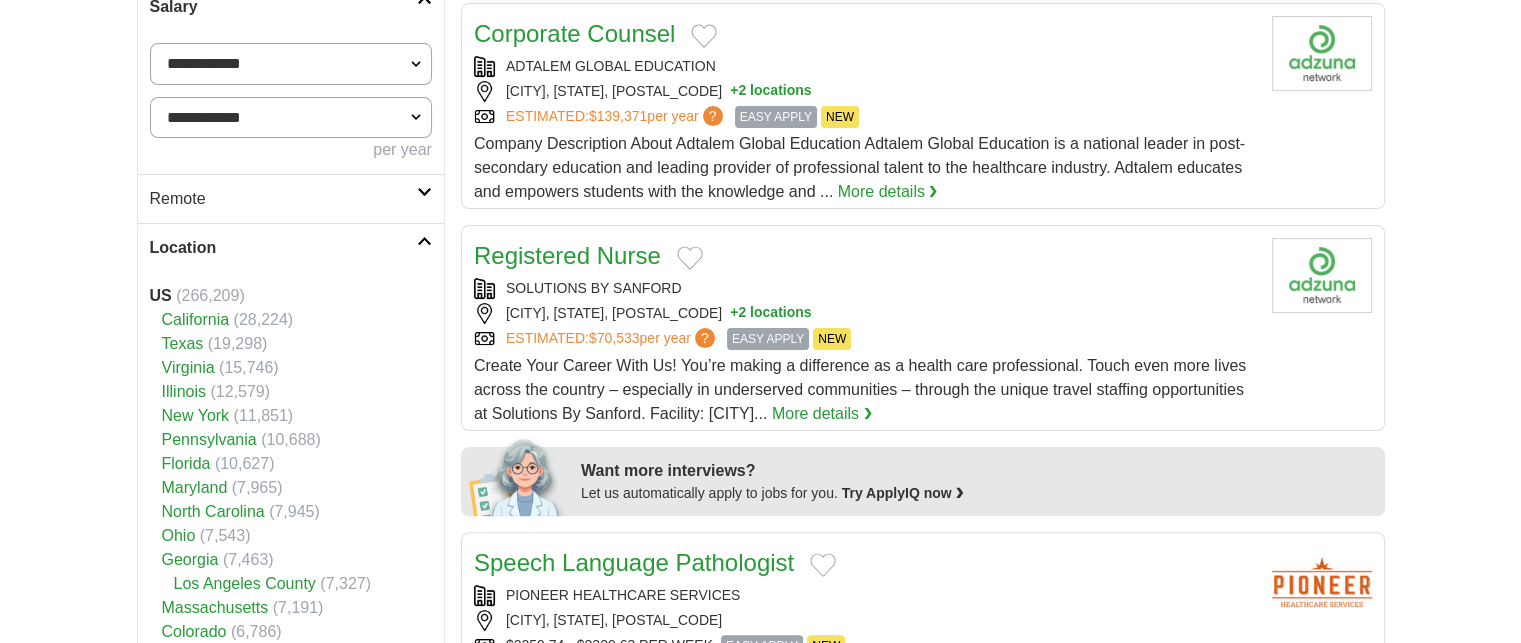 click on "Remote" at bounding box center [283, 199] 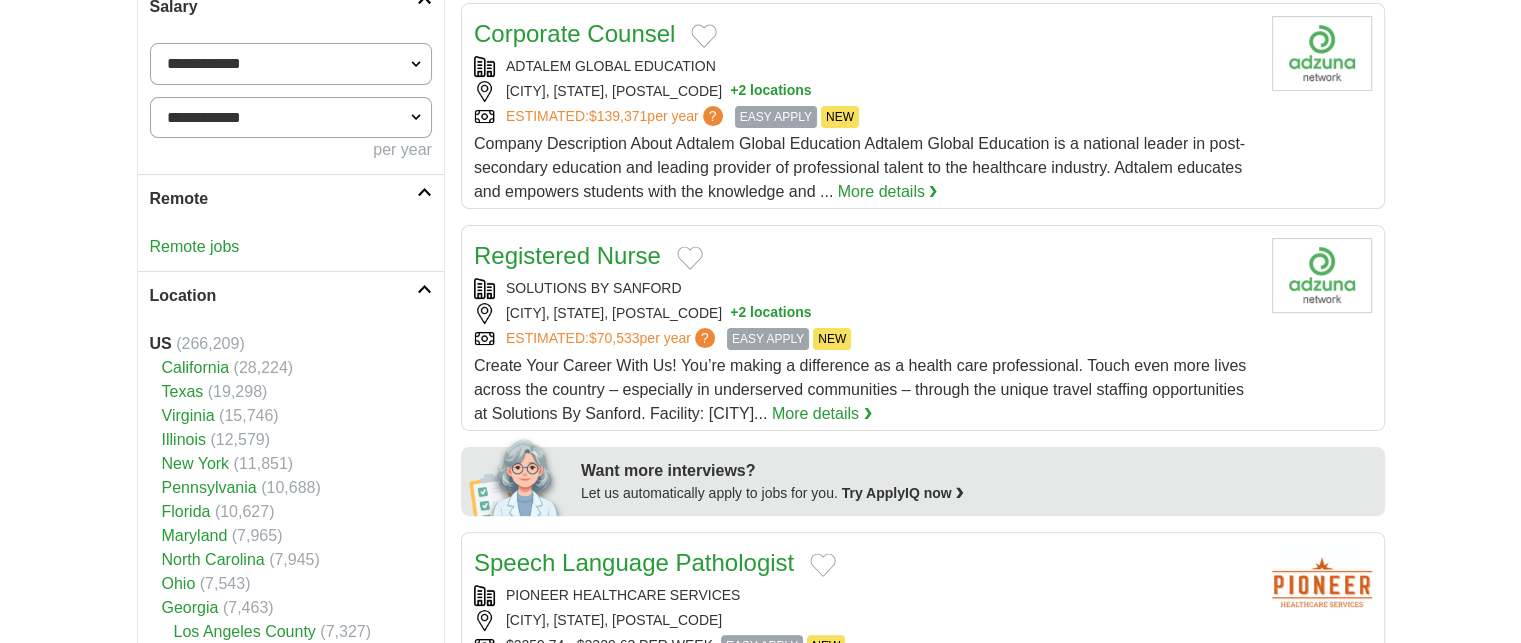 click on "Remote jobs" at bounding box center [195, 246] 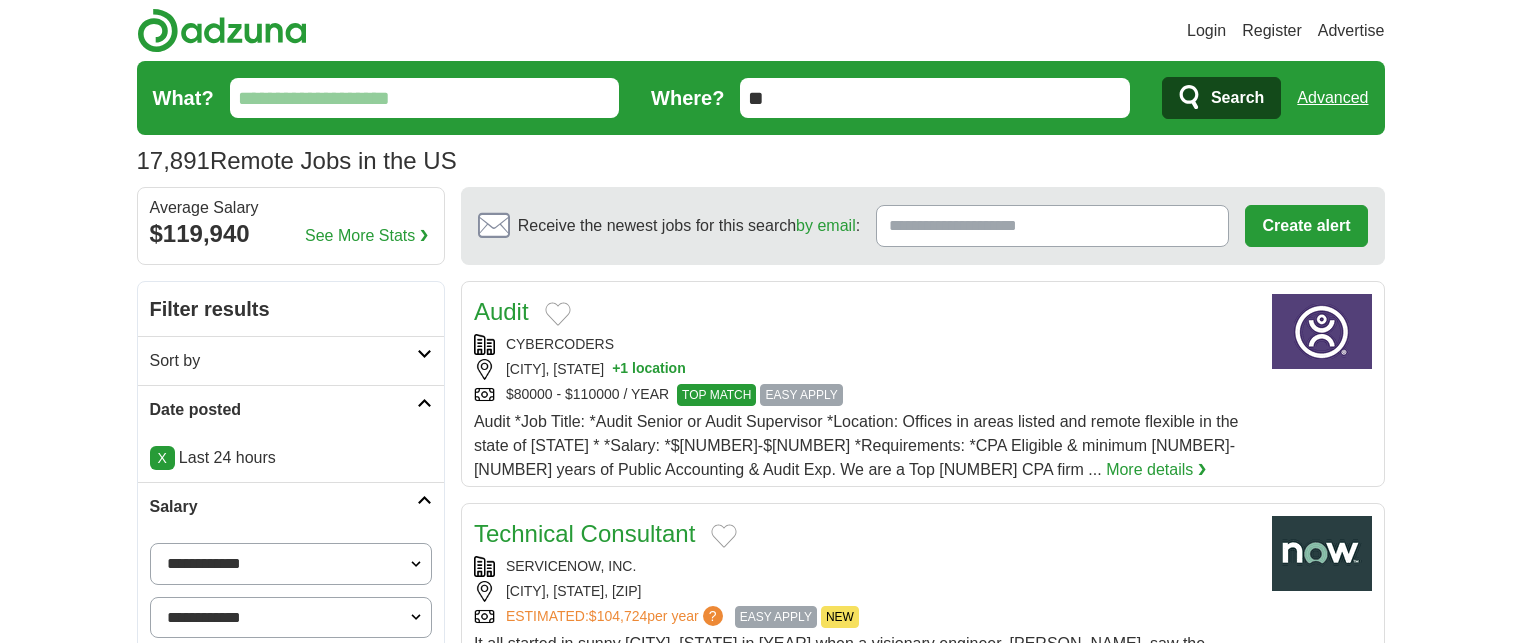 scroll, scrollTop: 0, scrollLeft: 0, axis: both 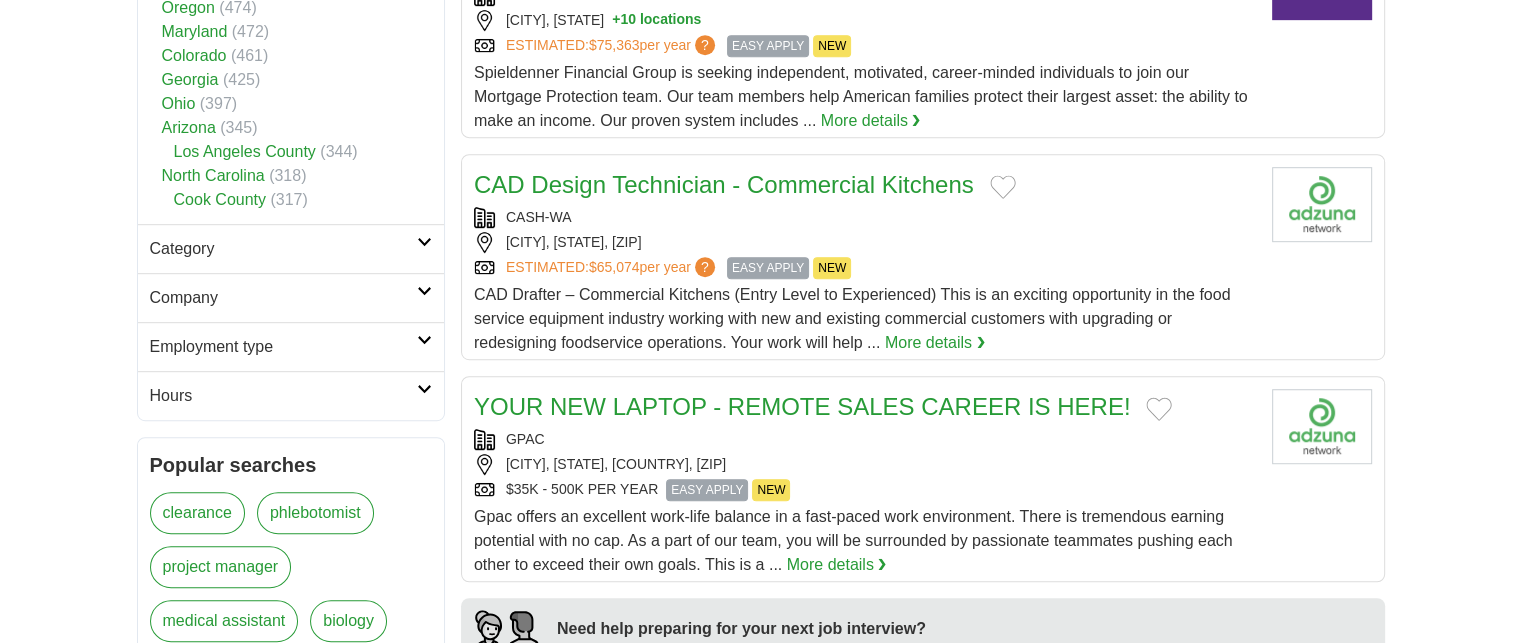 click on "Category" at bounding box center [283, 249] 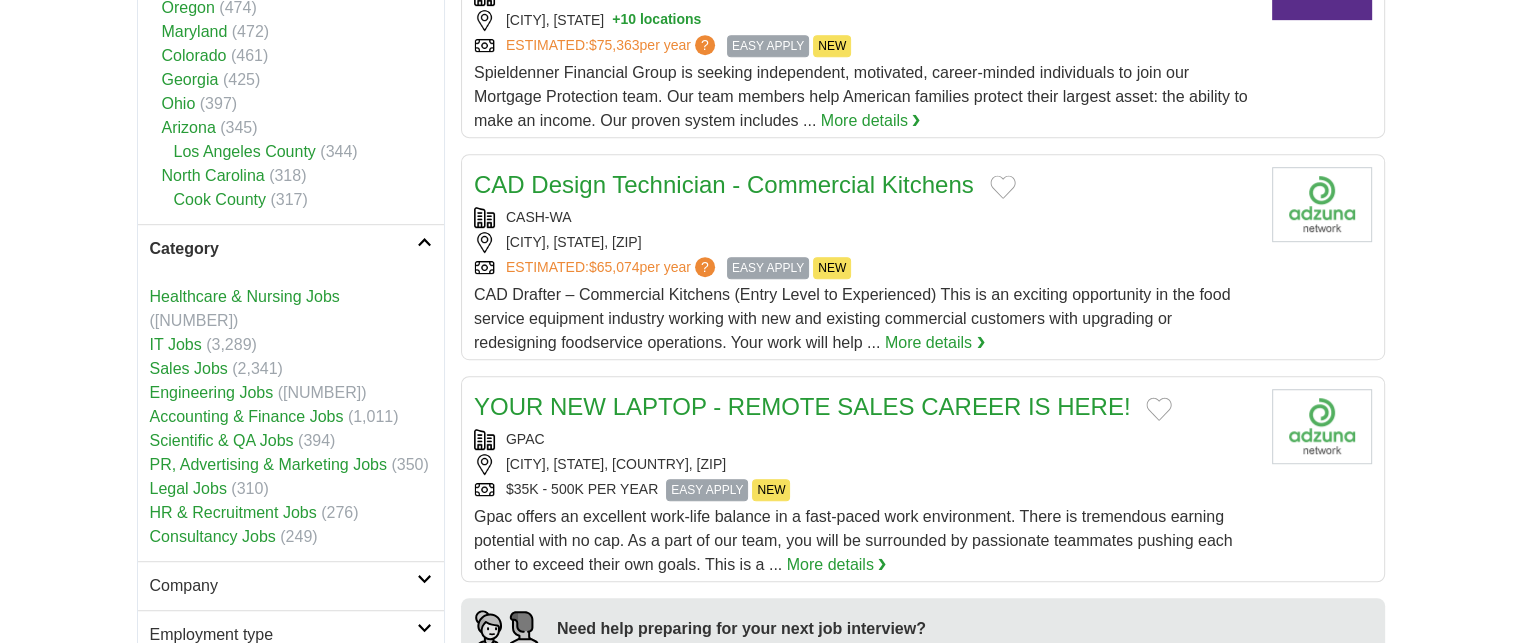 click on "Login
Register
Advertise
17,891
Remote Jobs in the US
from $60,000
Salary
Select a salary range
Salary from
from $10,000
from $20,000
from $40,000
from $60,000
from $80,000
from $100,000
per year" at bounding box center (760, 1123) 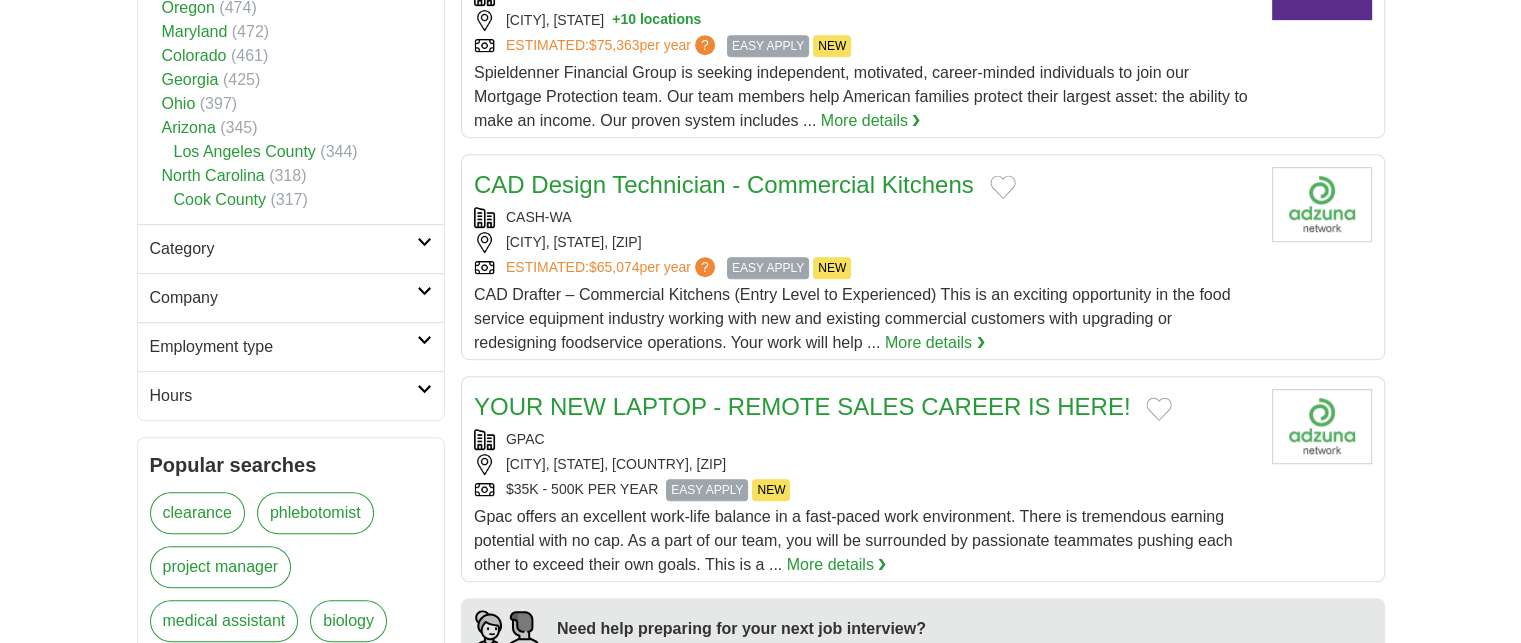 click on "Company" at bounding box center [283, 298] 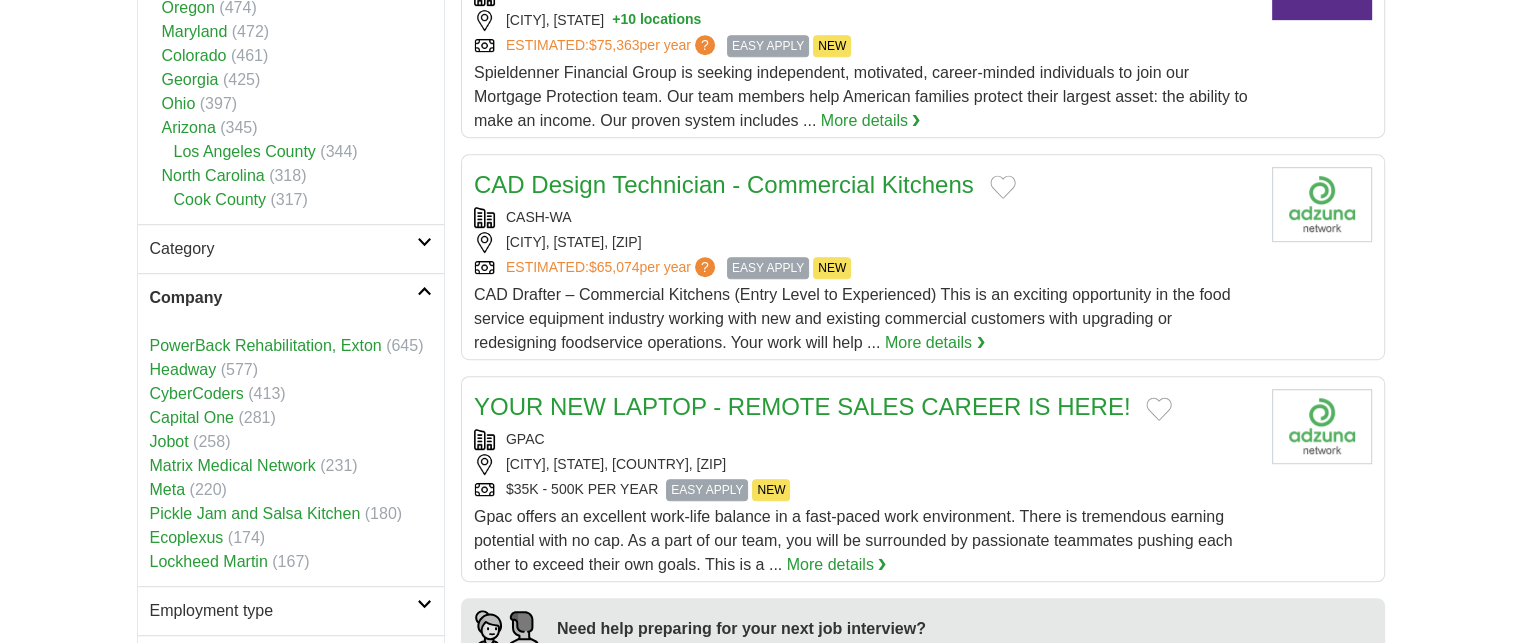 click on "Company" at bounding box center (283, 298) 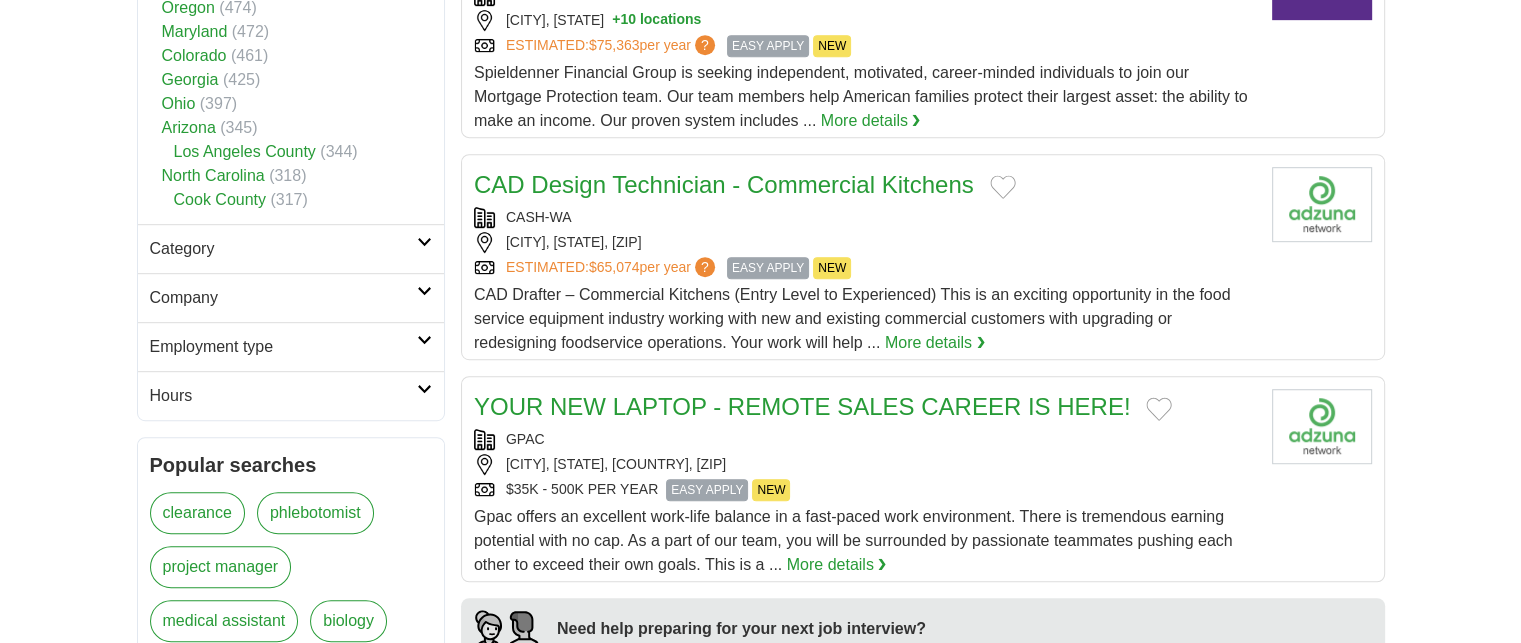 click on "Employment type" at bounding box center (283, 347) 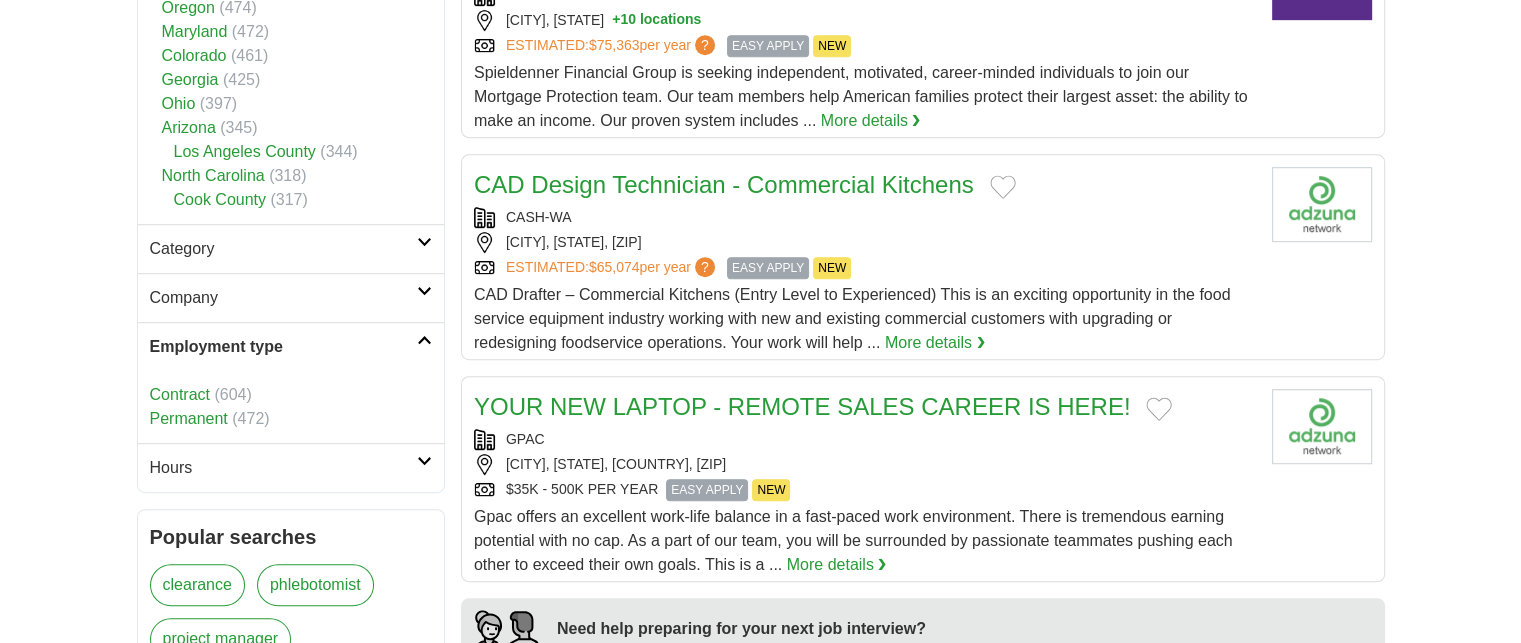 click on "Permanent" at bounding box center (189, 418) 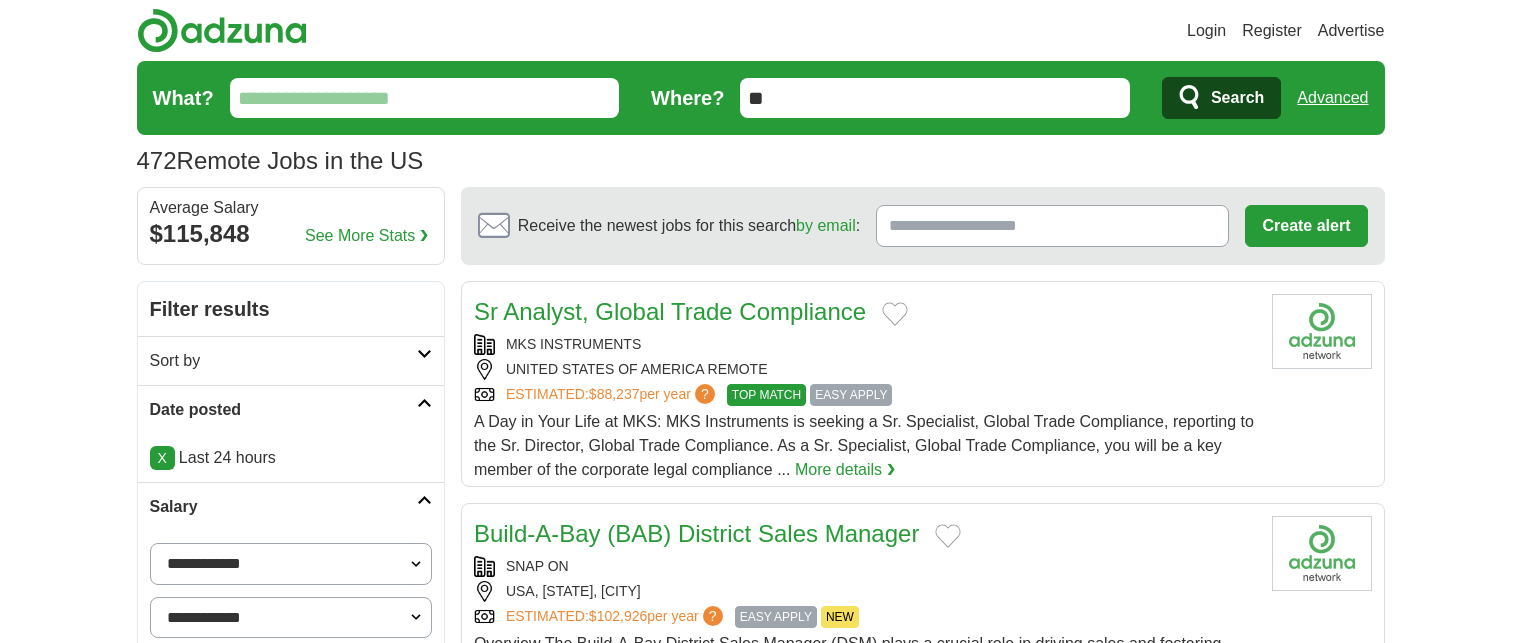 scroll, scrollTop: 0, scrollLeft: 0, axis: both 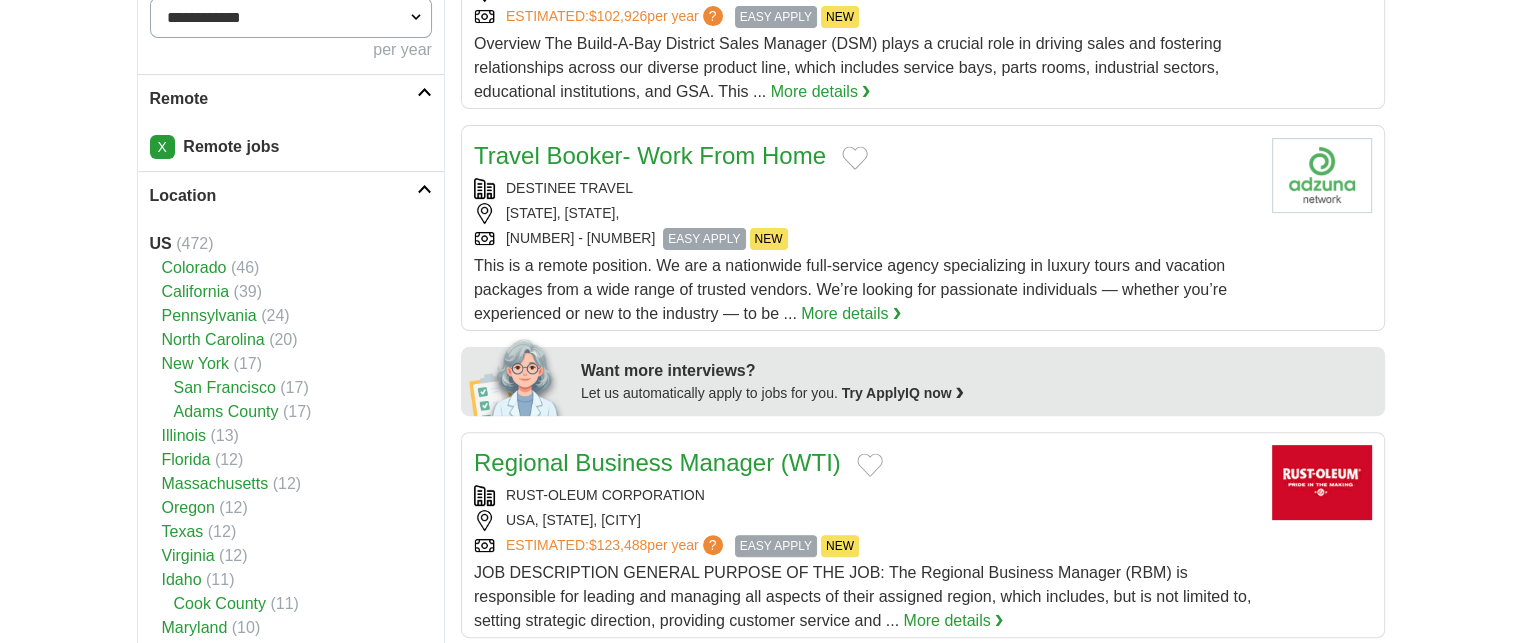 click on "Location" at bounding box center (283, 196) 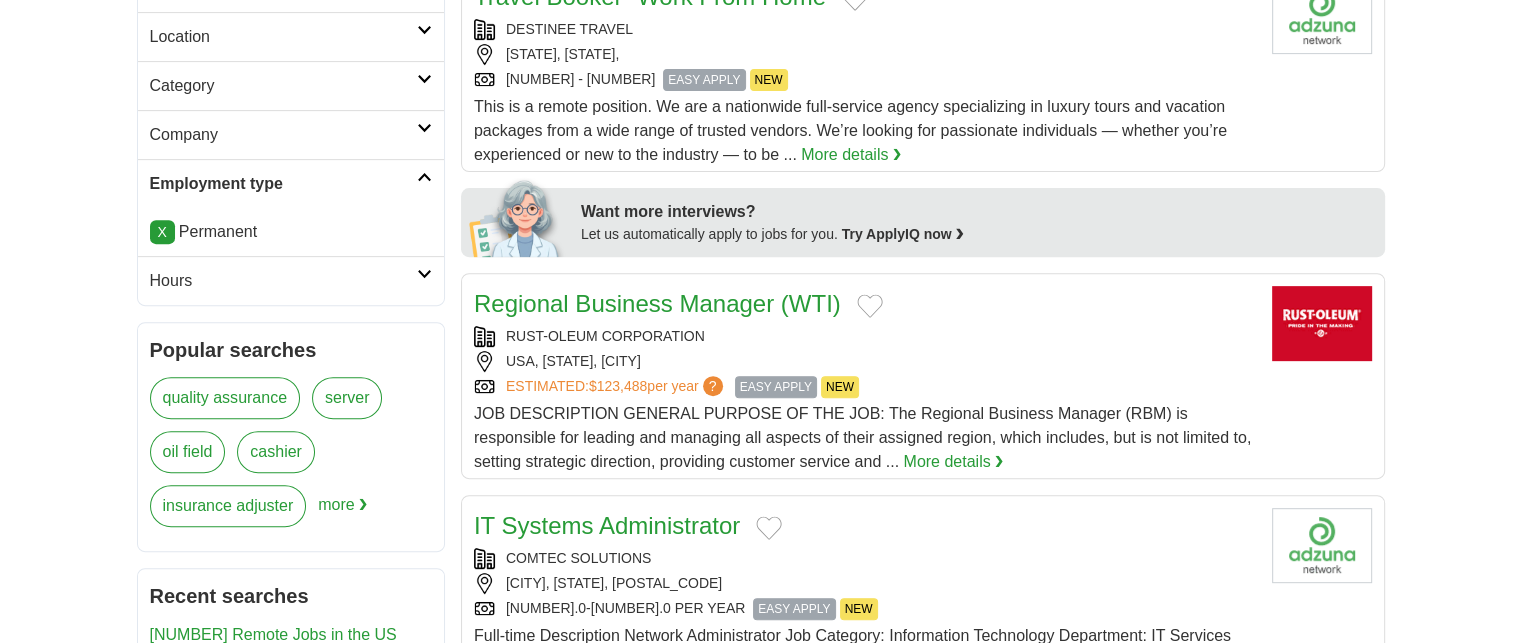scroll, scrollTop: 800, scrollLeft: 0, axis: vertical 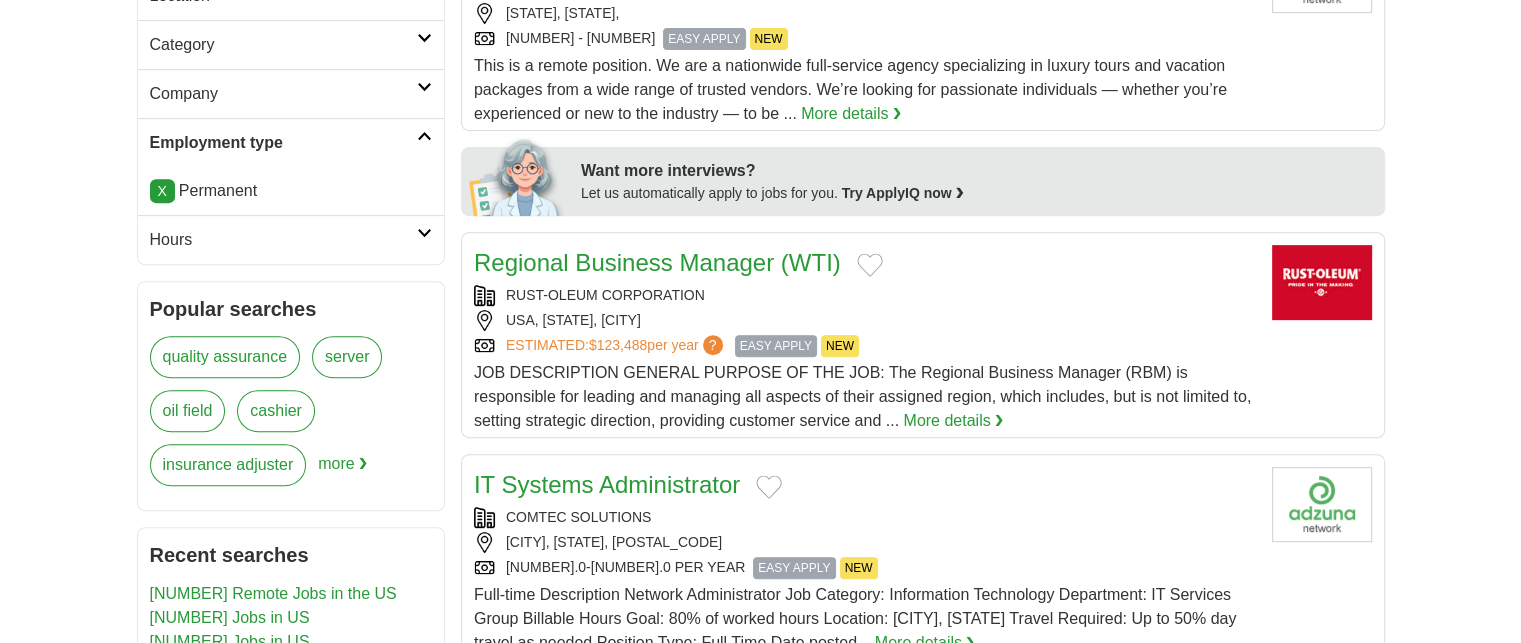 click on "Hours" at bounding box center [283, 240] 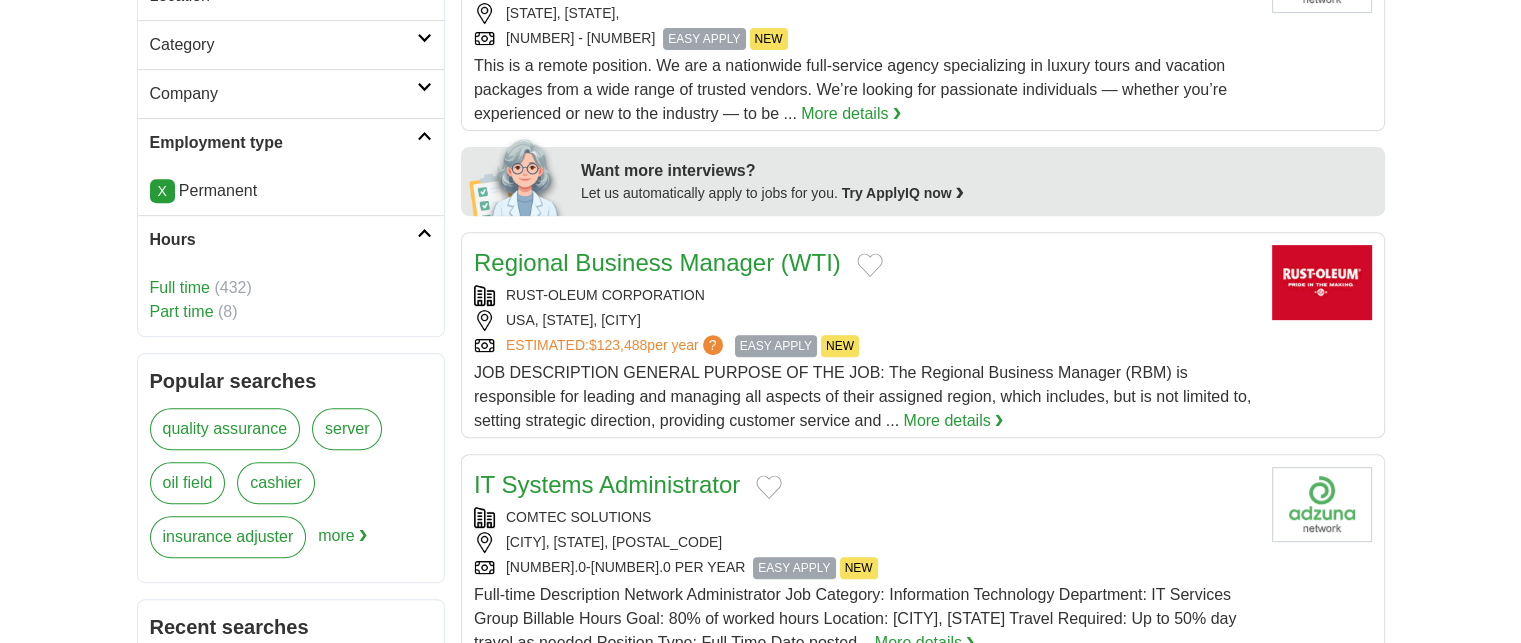 click on "Full time" at bounding box center (180, 287) 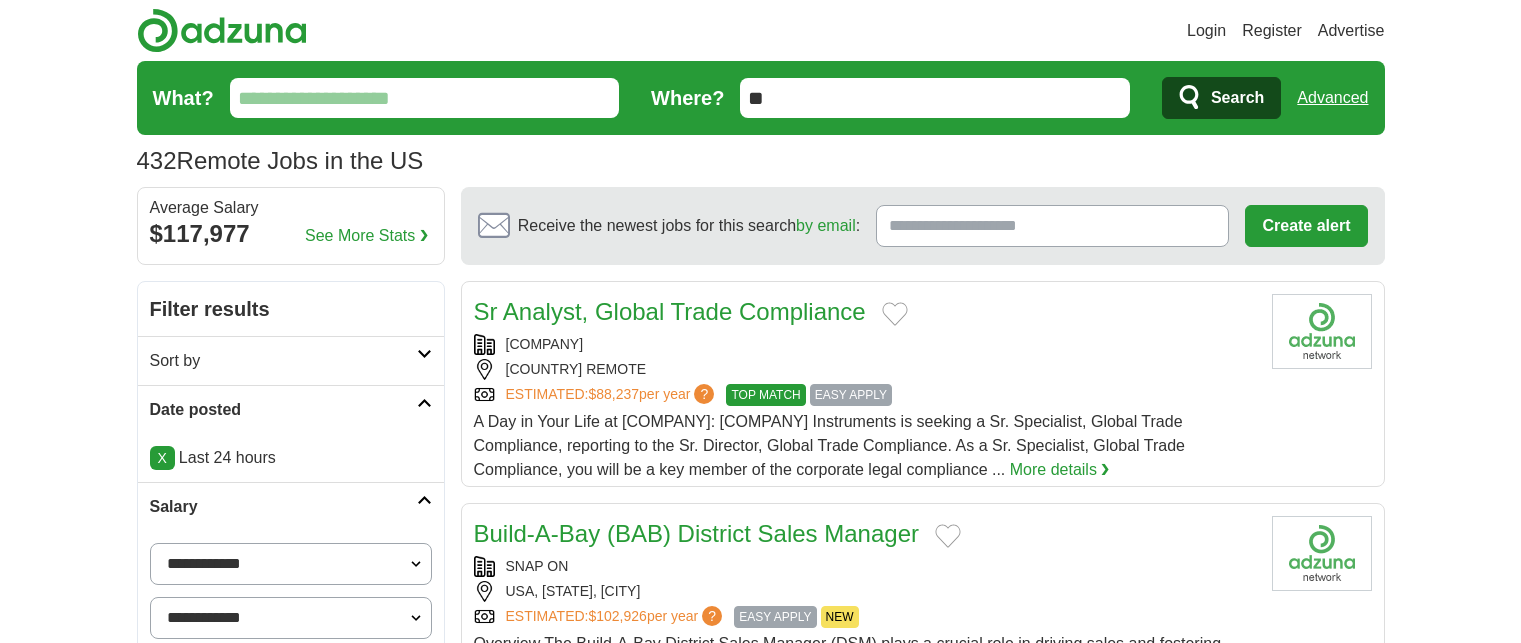 scroll, scrollTop: 0, scrollLeft: 0, axis: both 